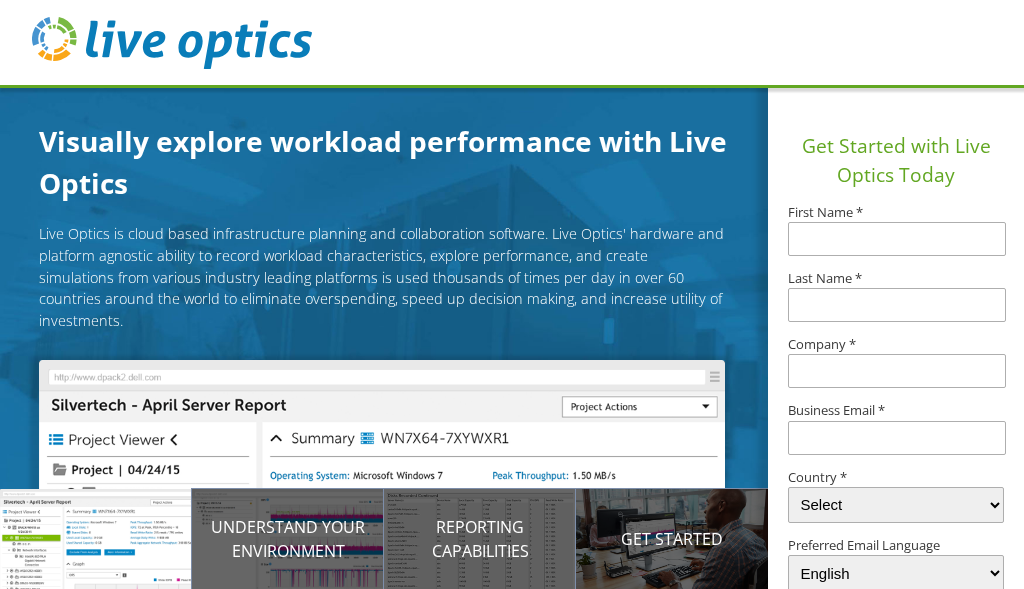 scroll, scrollTop: 0, scrollLeft: 0, axis: both 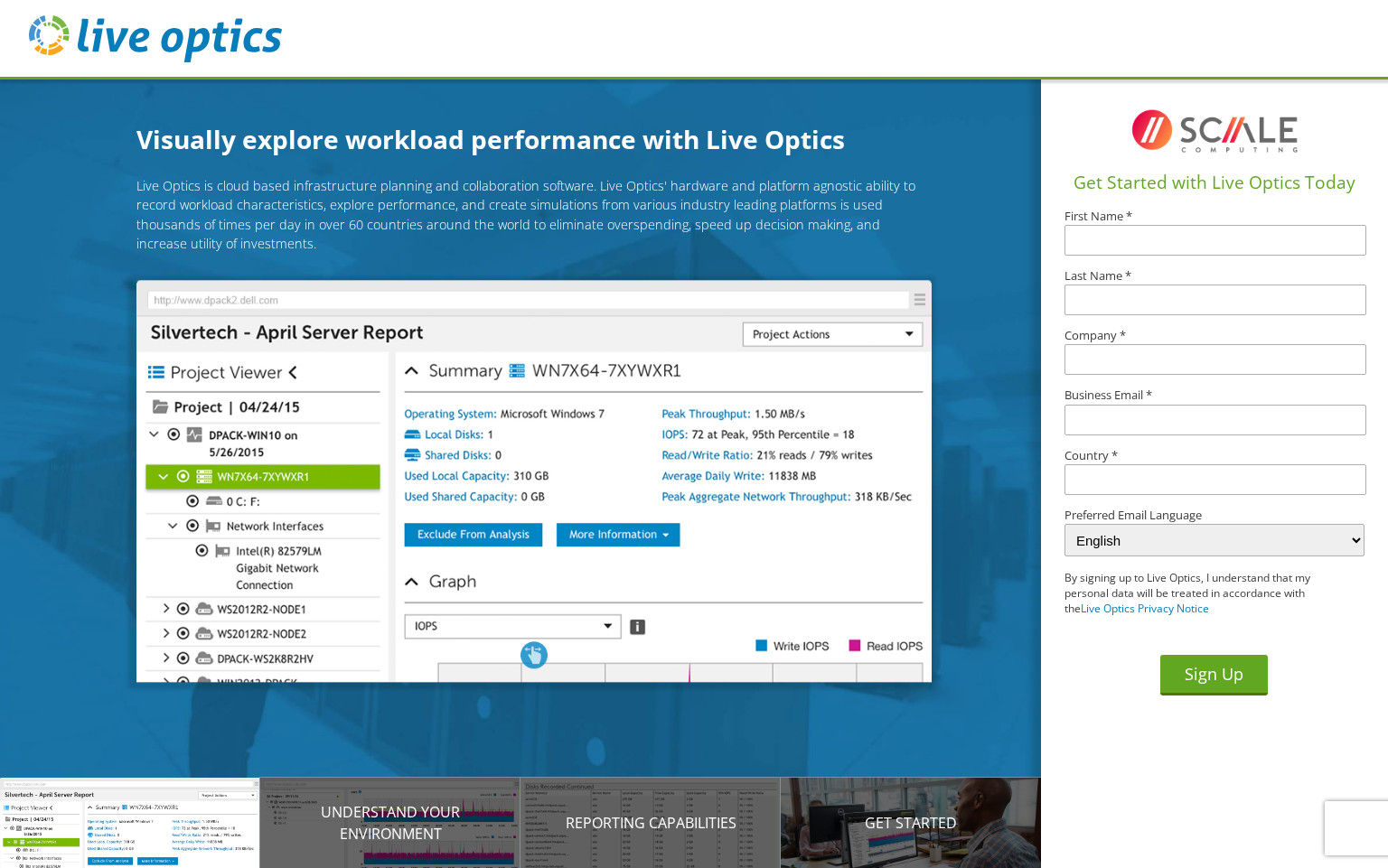 drag, startPoint x: 782, startPoint y: 1, endPoint x: 529, endPoint y: 31, distance: 254.77245 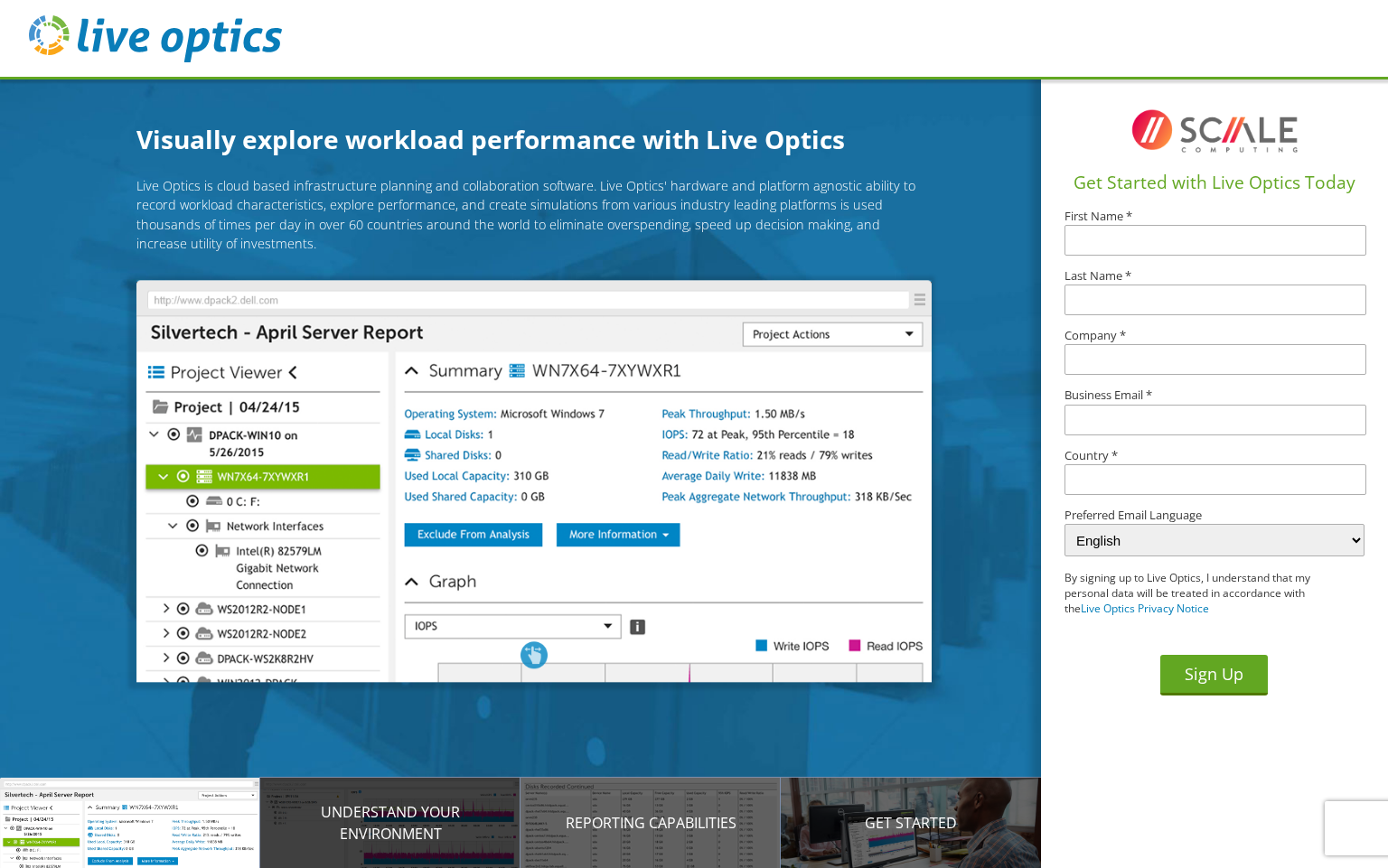 click on "Understand your environment" at bounding box center (390, 823) 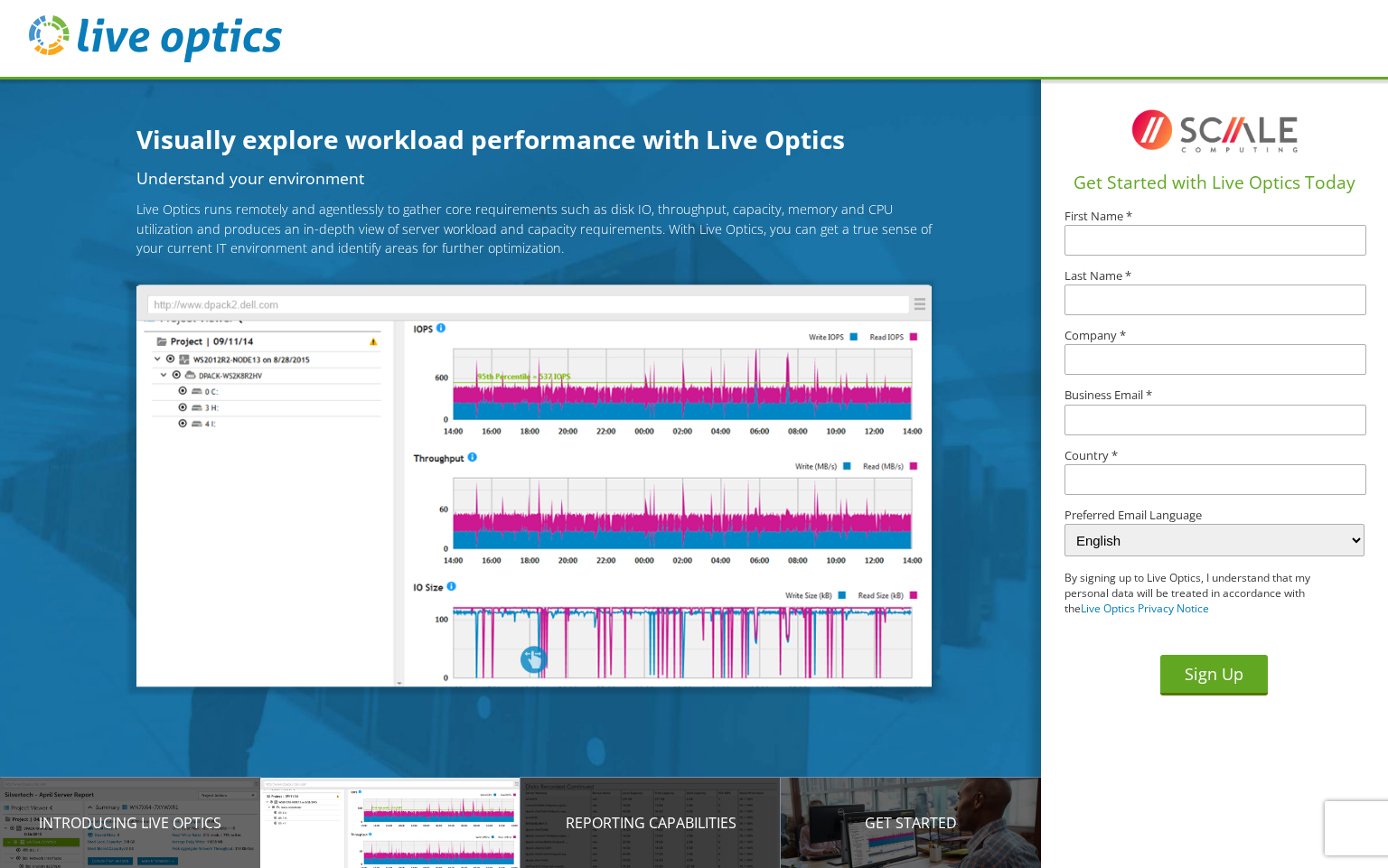 click on "Reporting Capabilities" at bounding box center (651, 823) 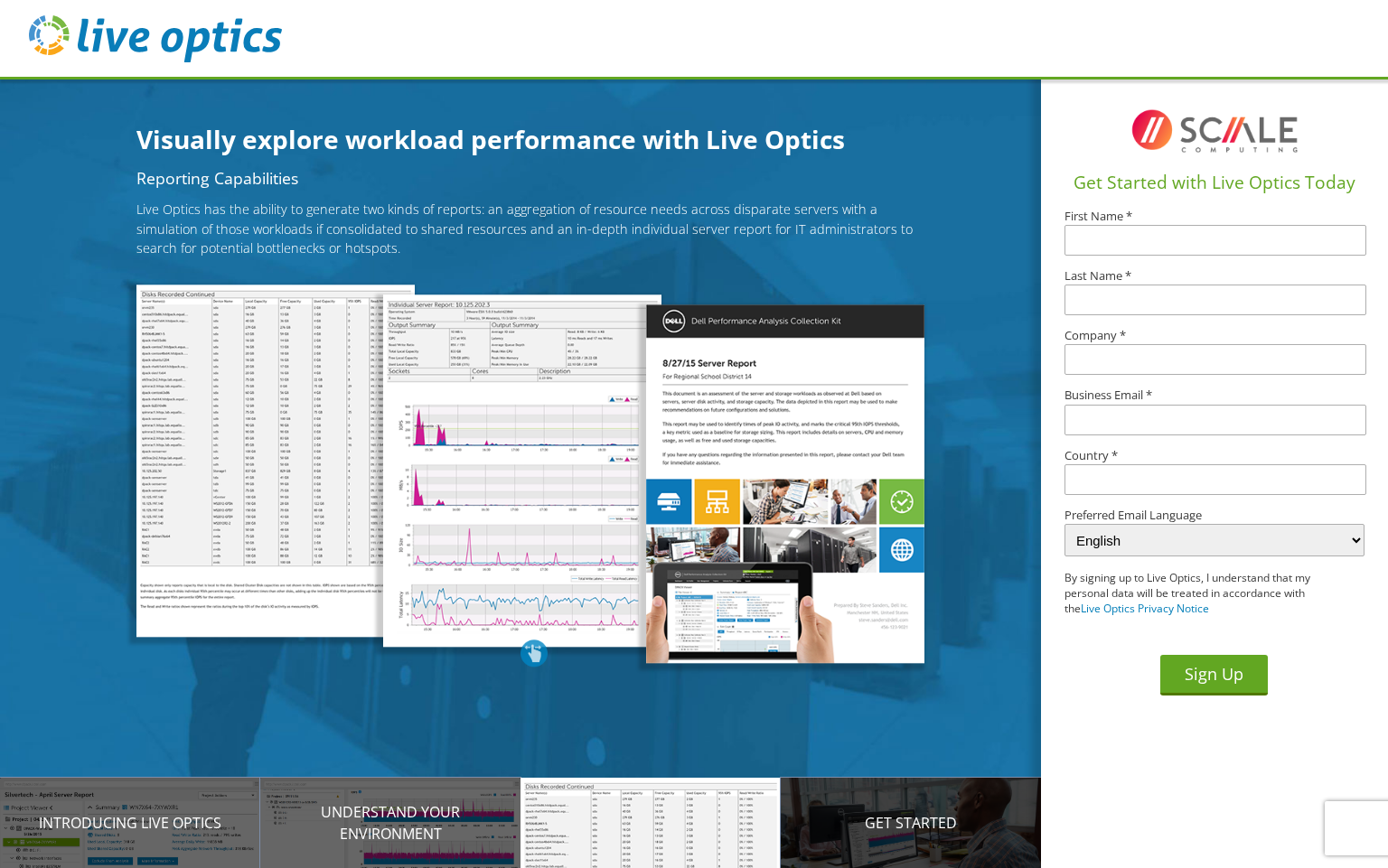 click on "Get Started" at bounding box center (911, 823) 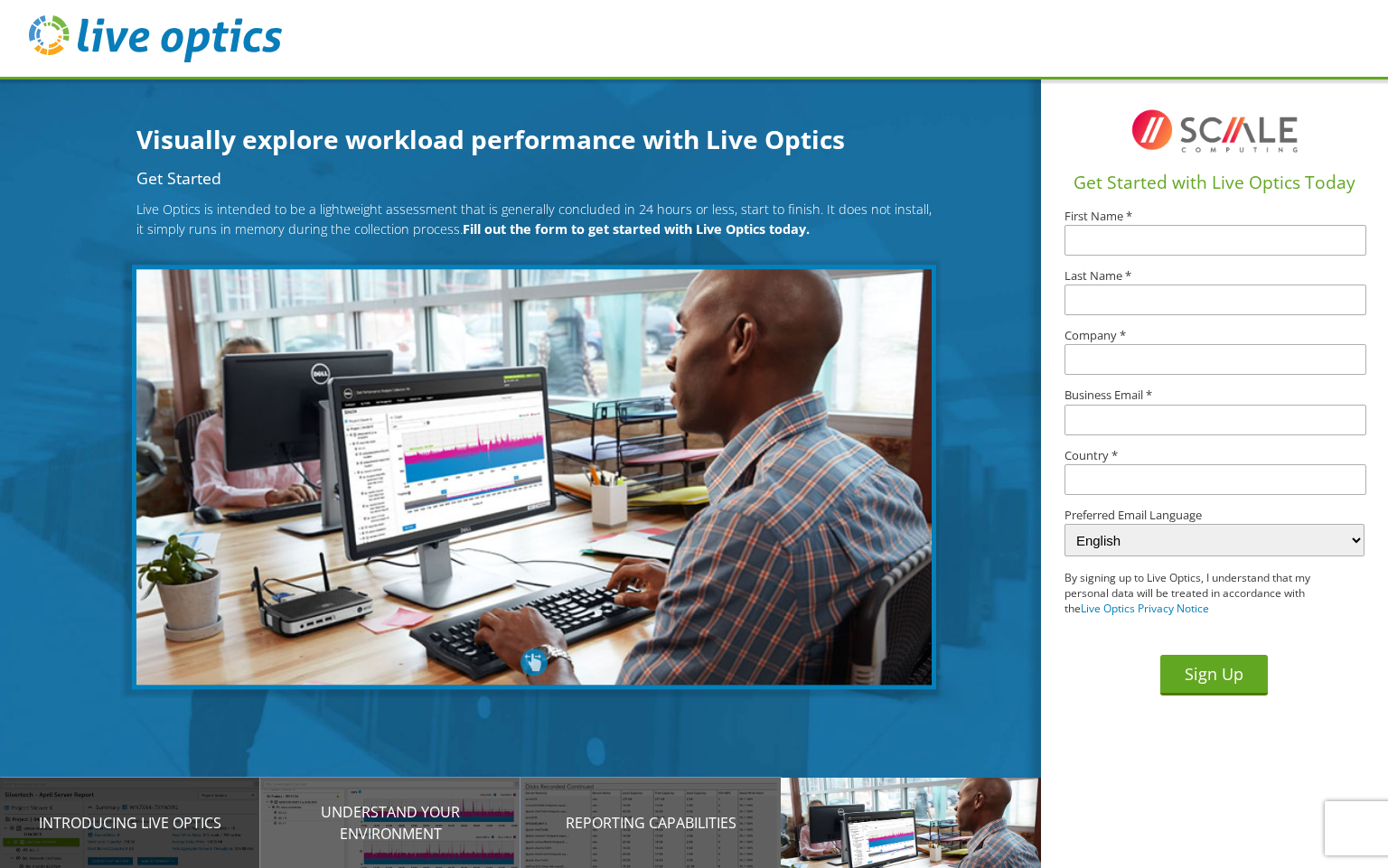 click on "Introducing Live Optics" at bounding box center [130, 823] 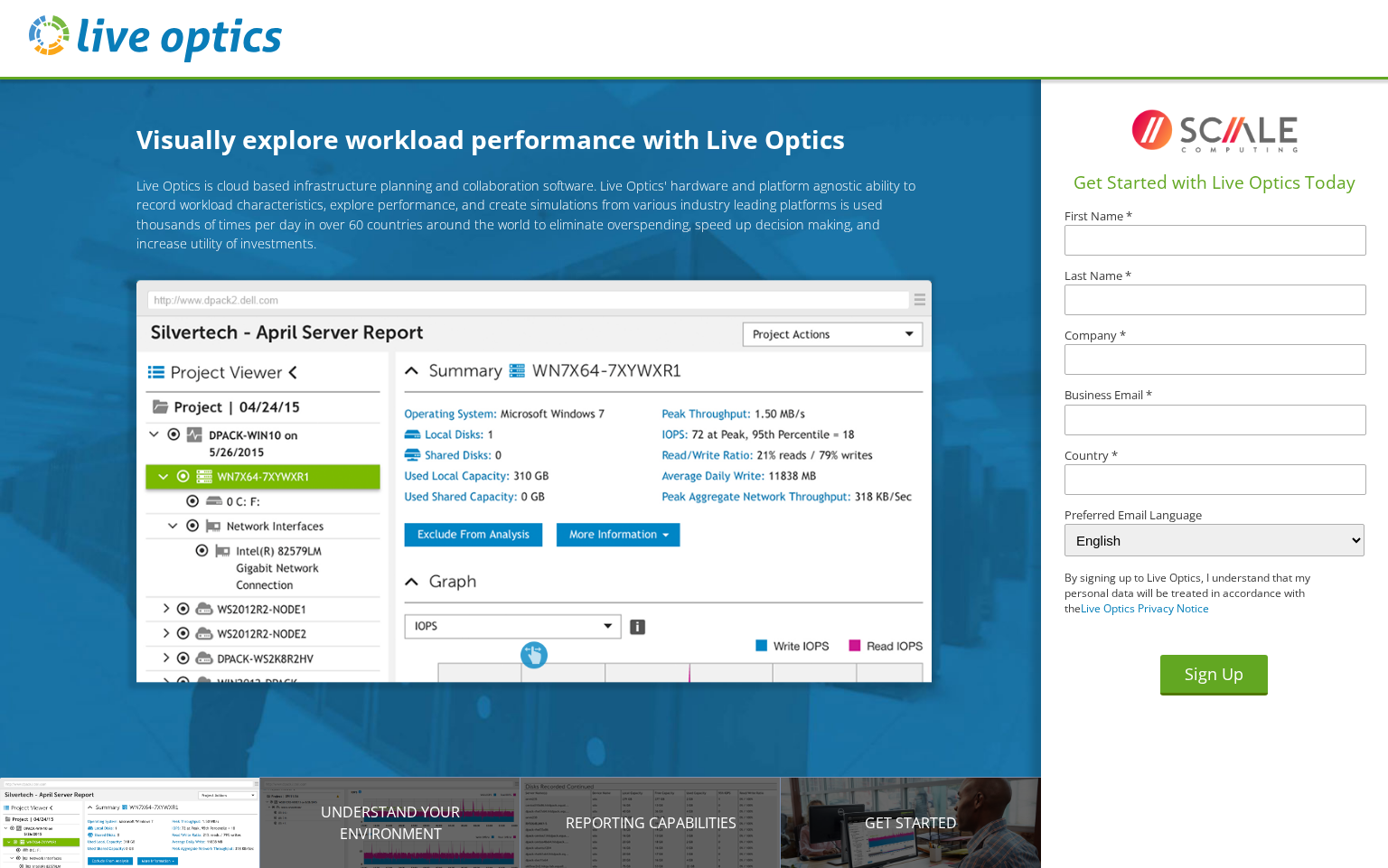 scroll, scrollTop: 0, scrollLeft: 0, axis: both 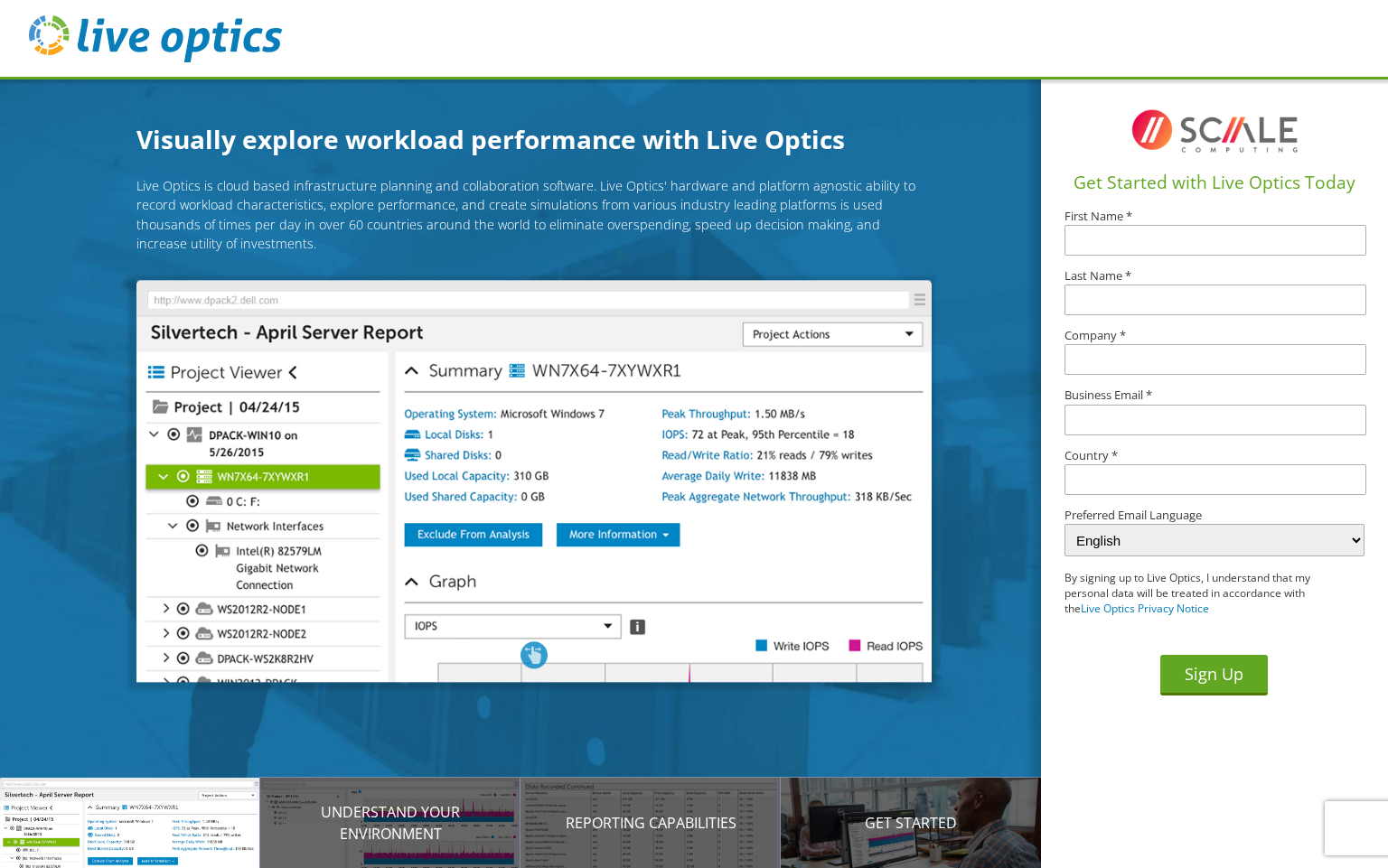 click at bounding box center [1214, 240] 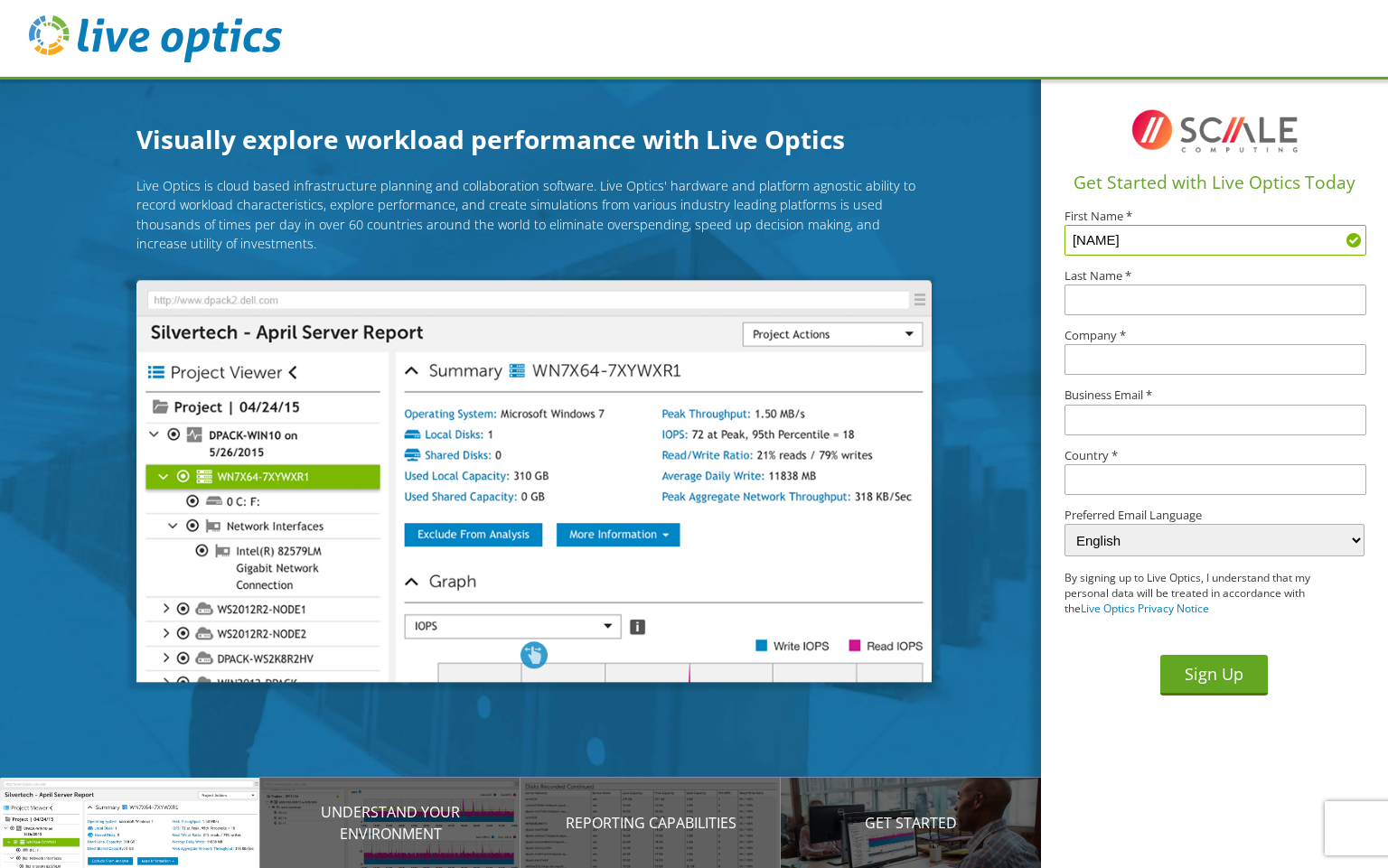 type on "Joshua" 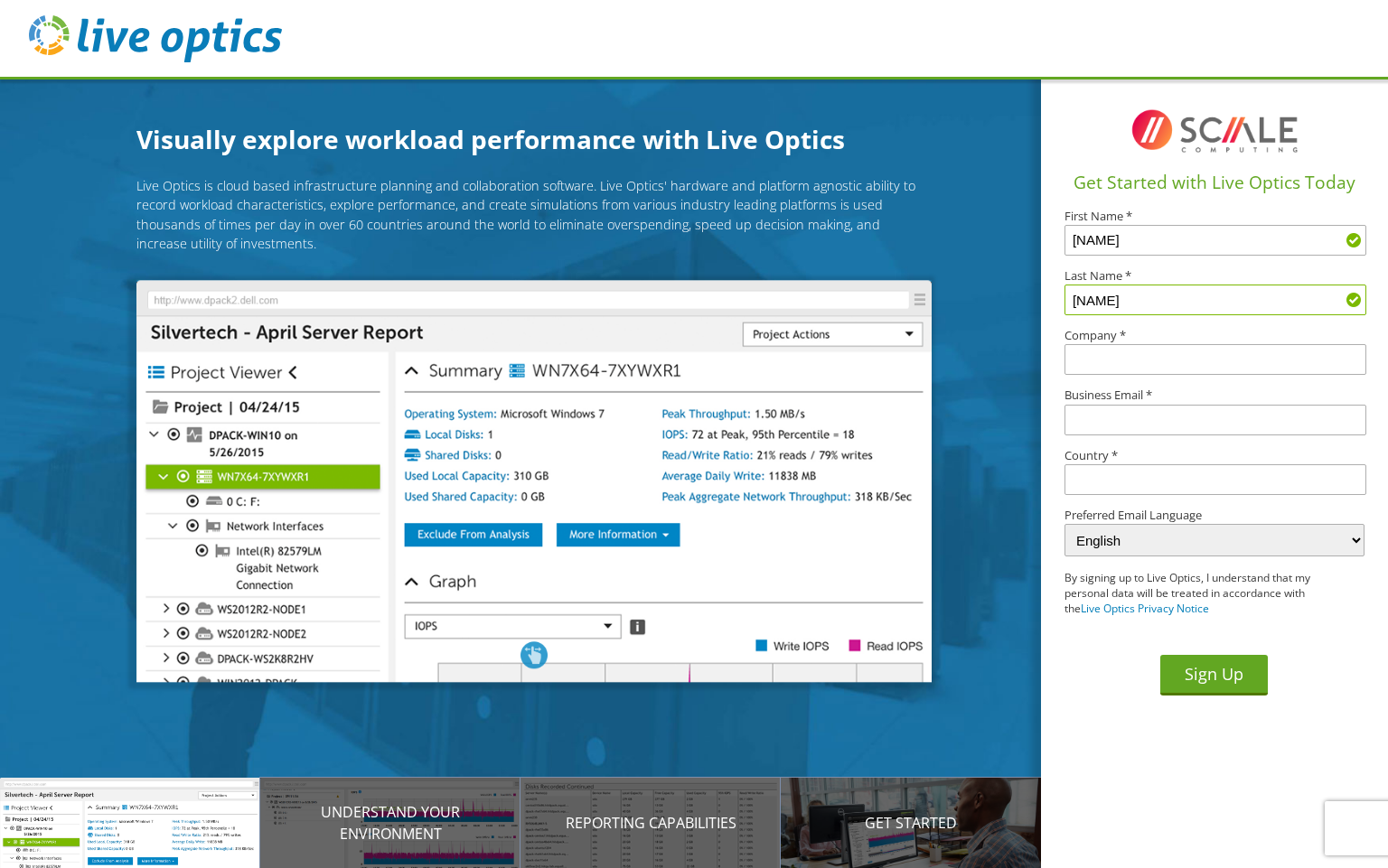 click on "Hugh" at bounding box center [1214, 300] 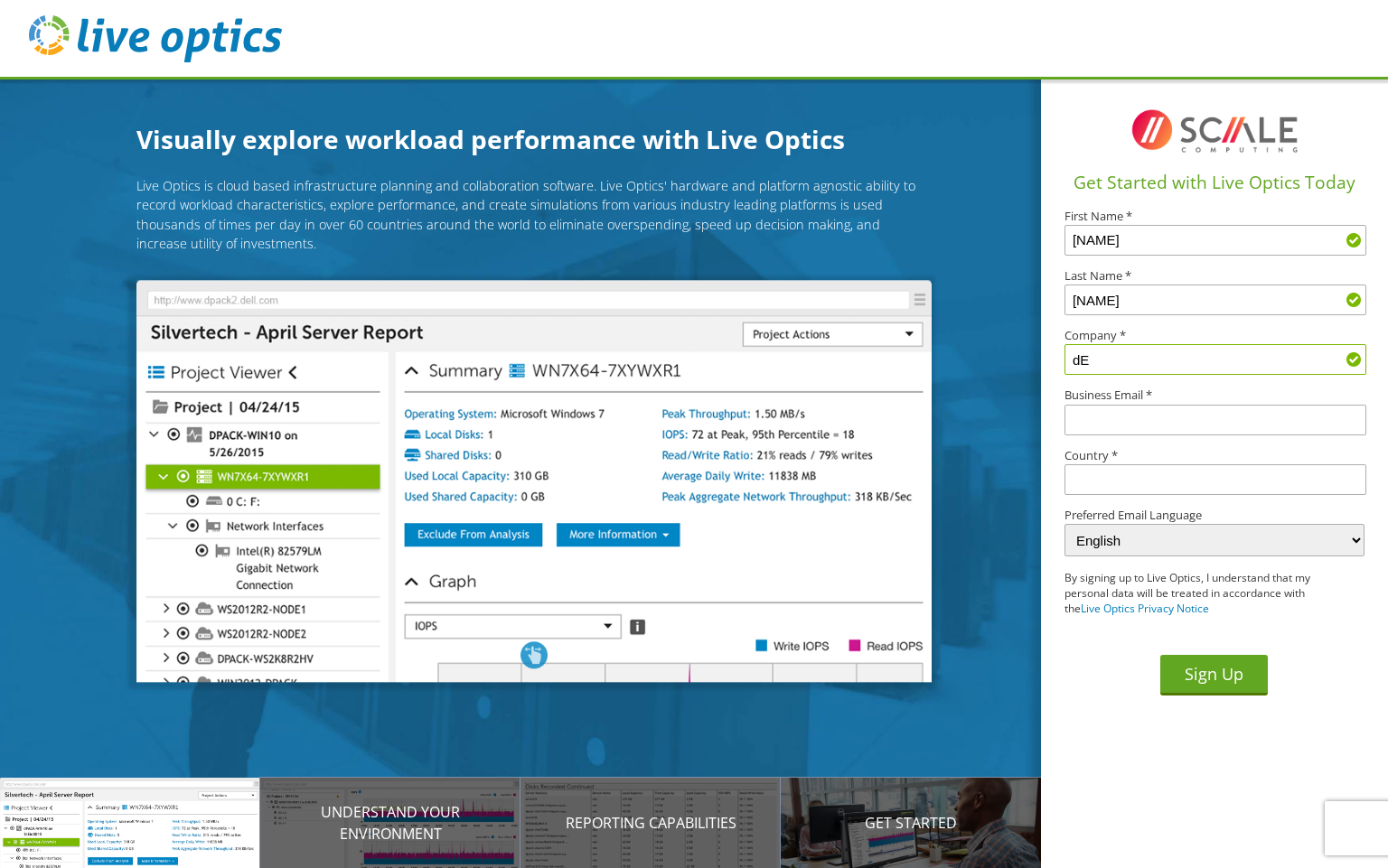 type on "d" 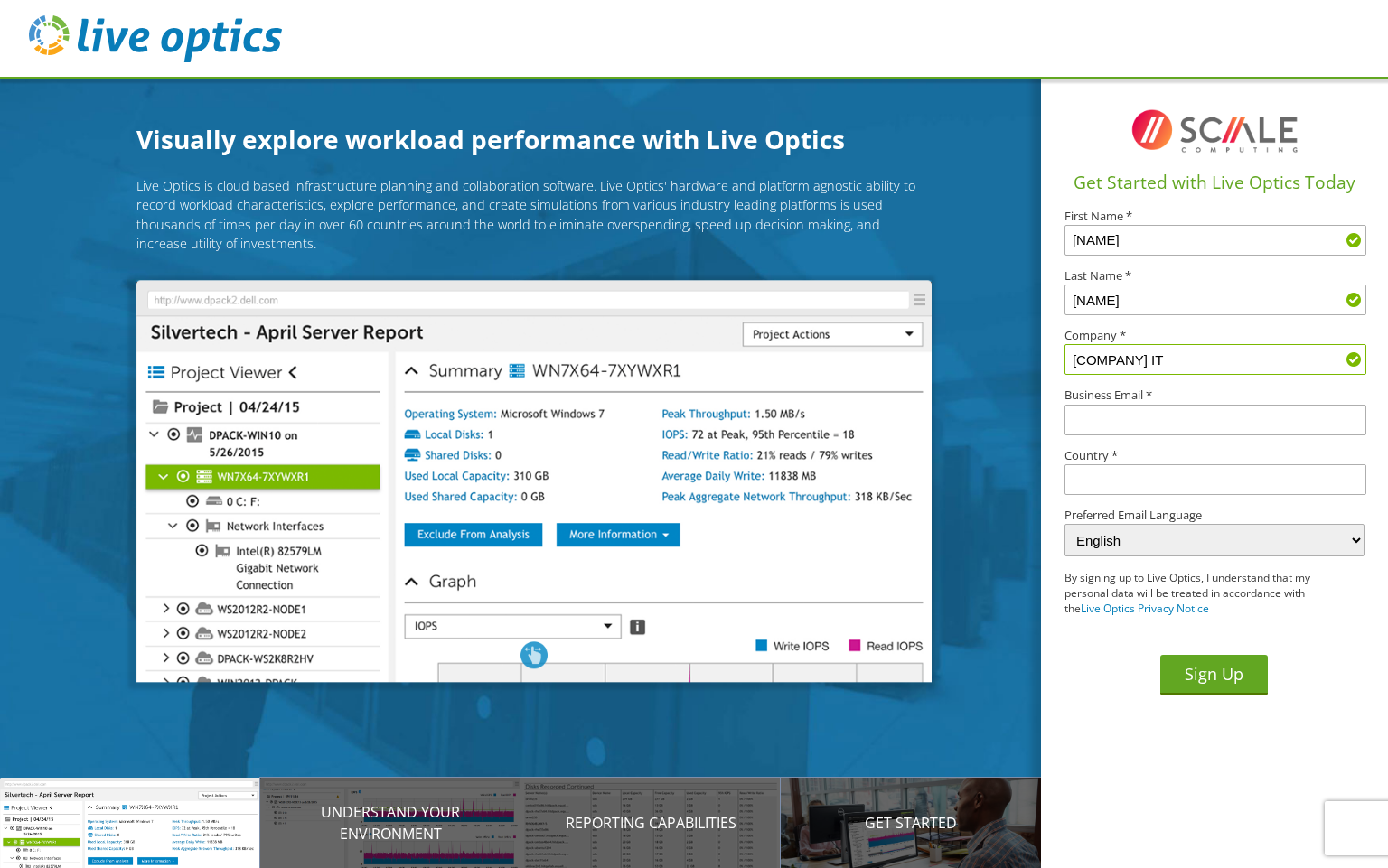 type on "Dedicated IT" 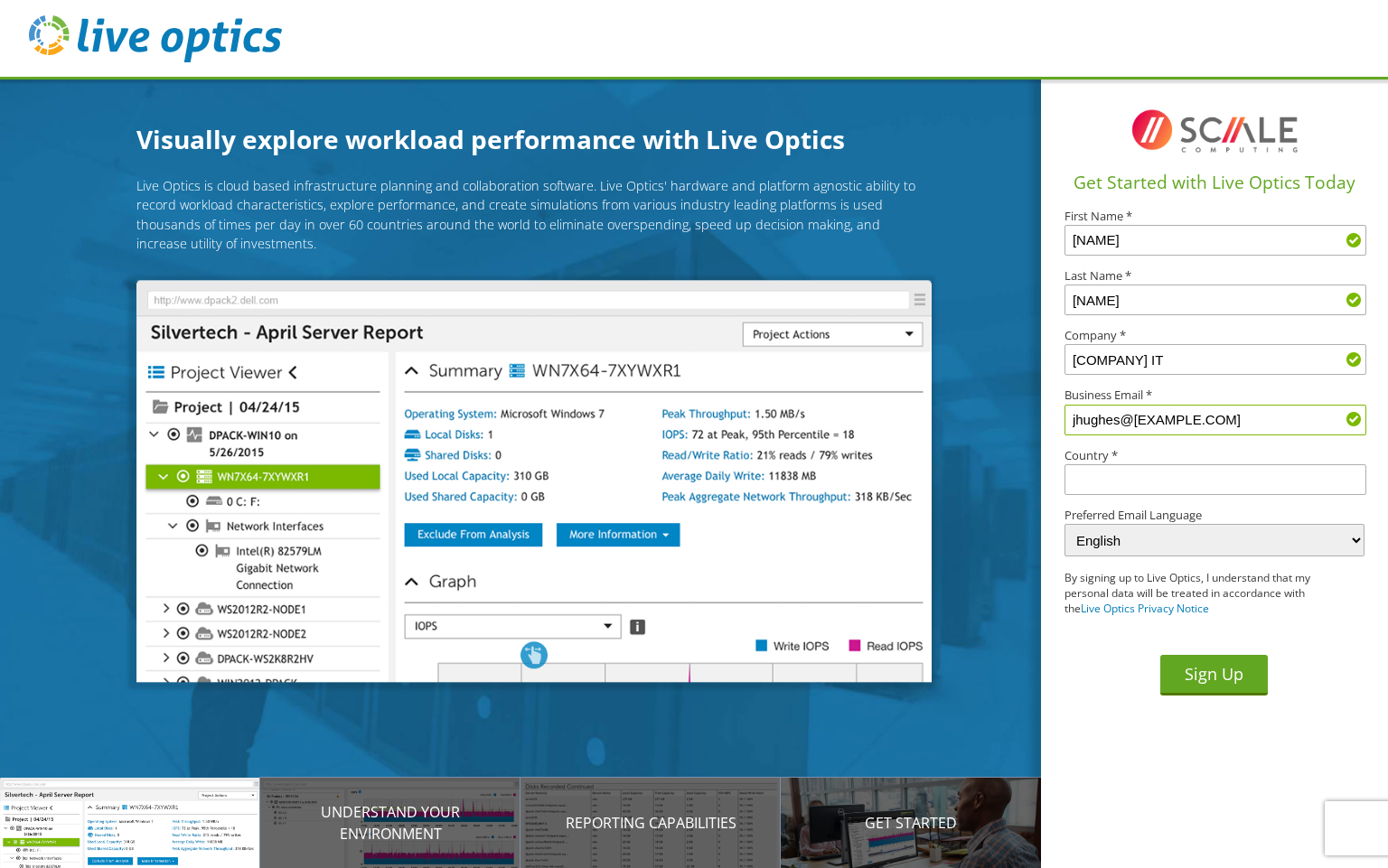 type on "jhughes@dedicatedit.com" 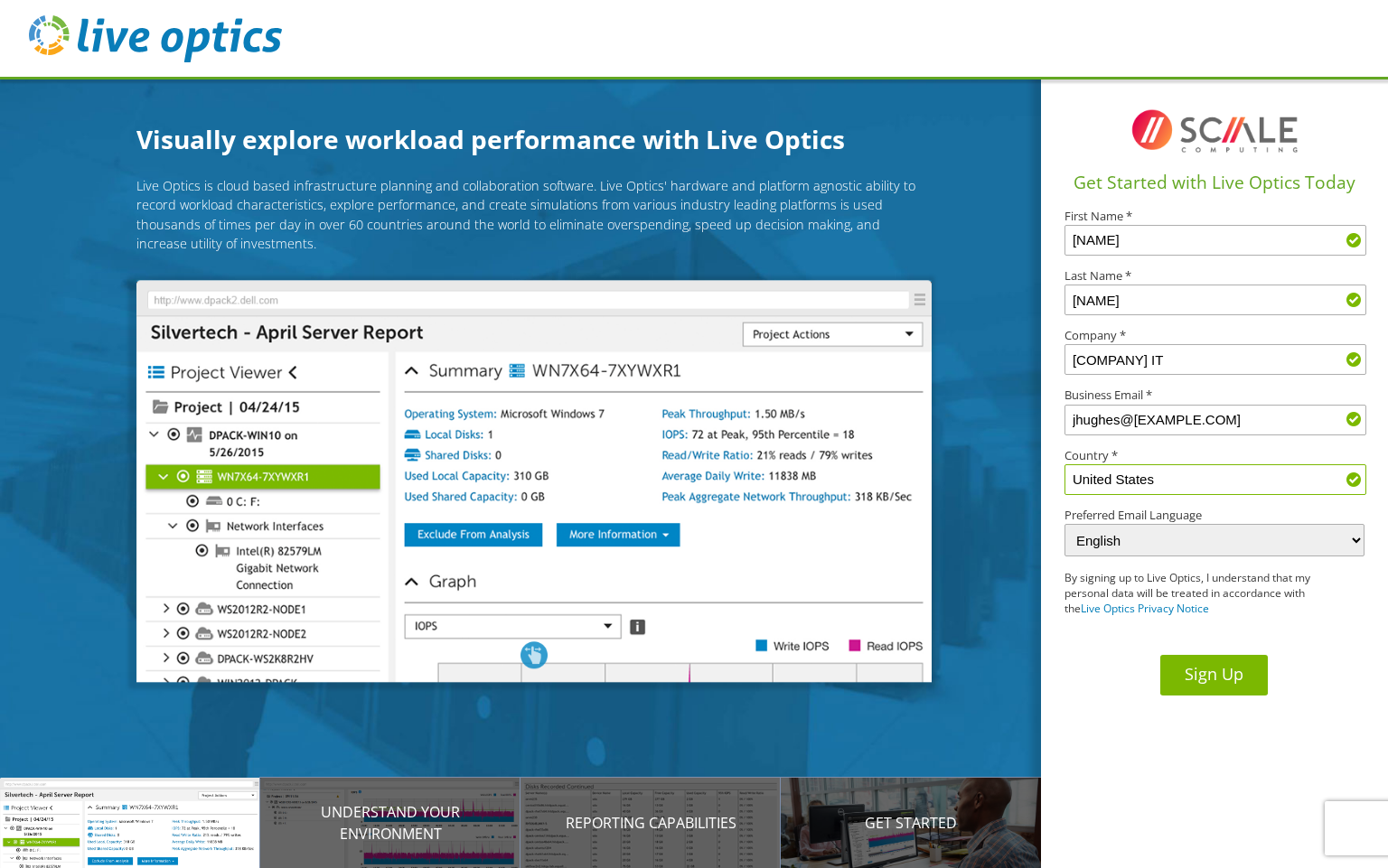type on "United States" 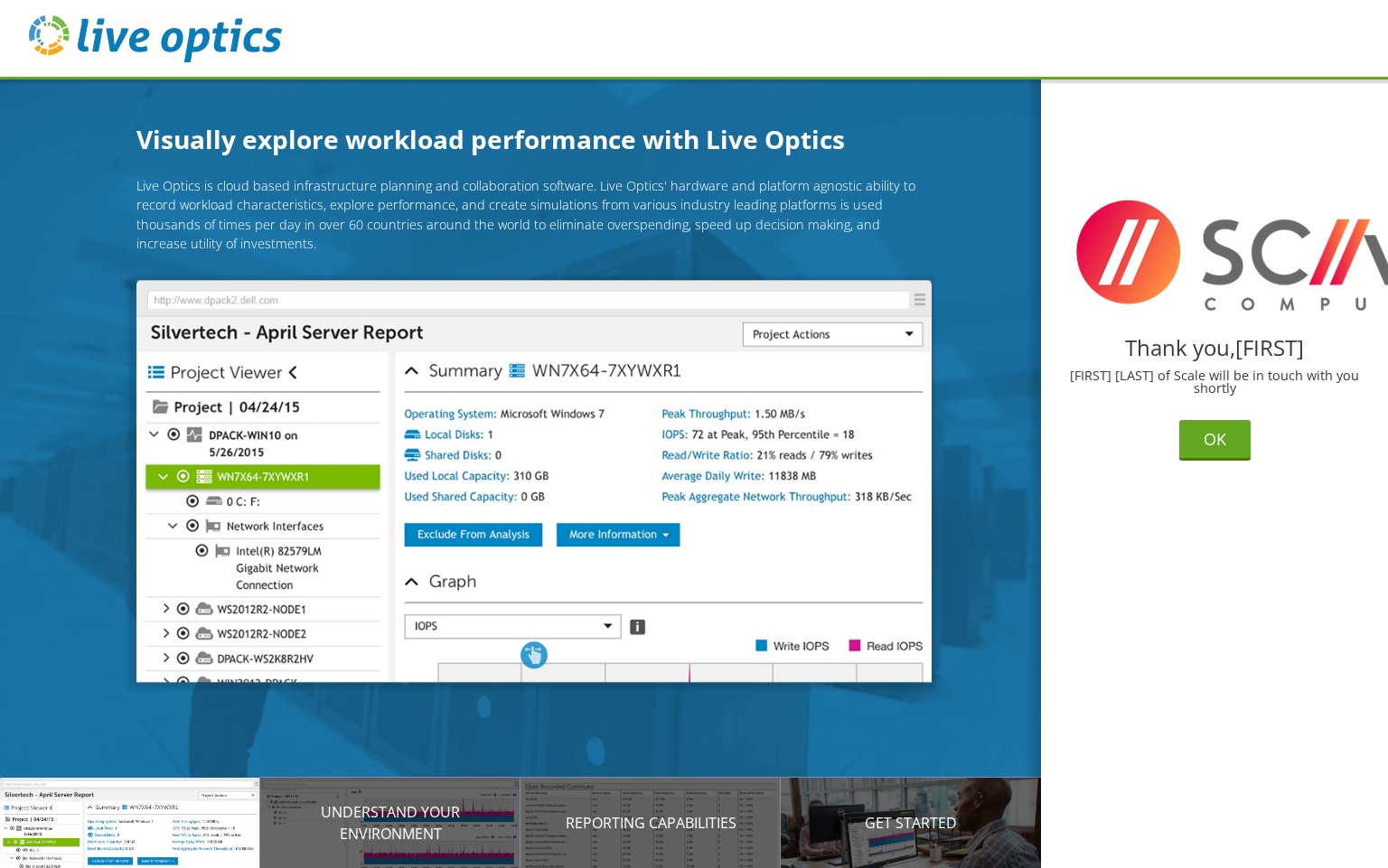scroll, scrollTop: 0, scrollLeft: 0, axis: both 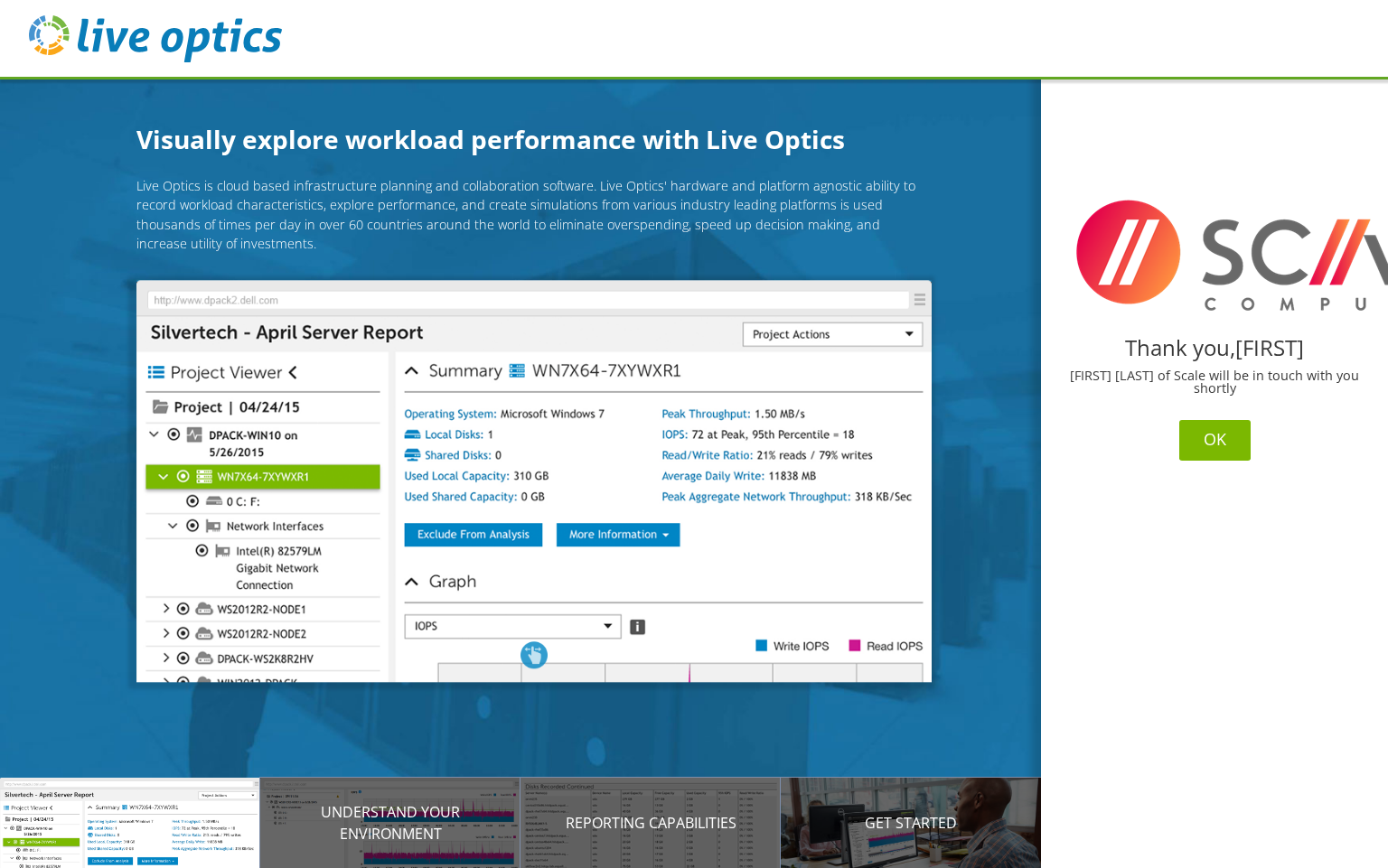 click on "OK" at bounding box center [1214, 440] 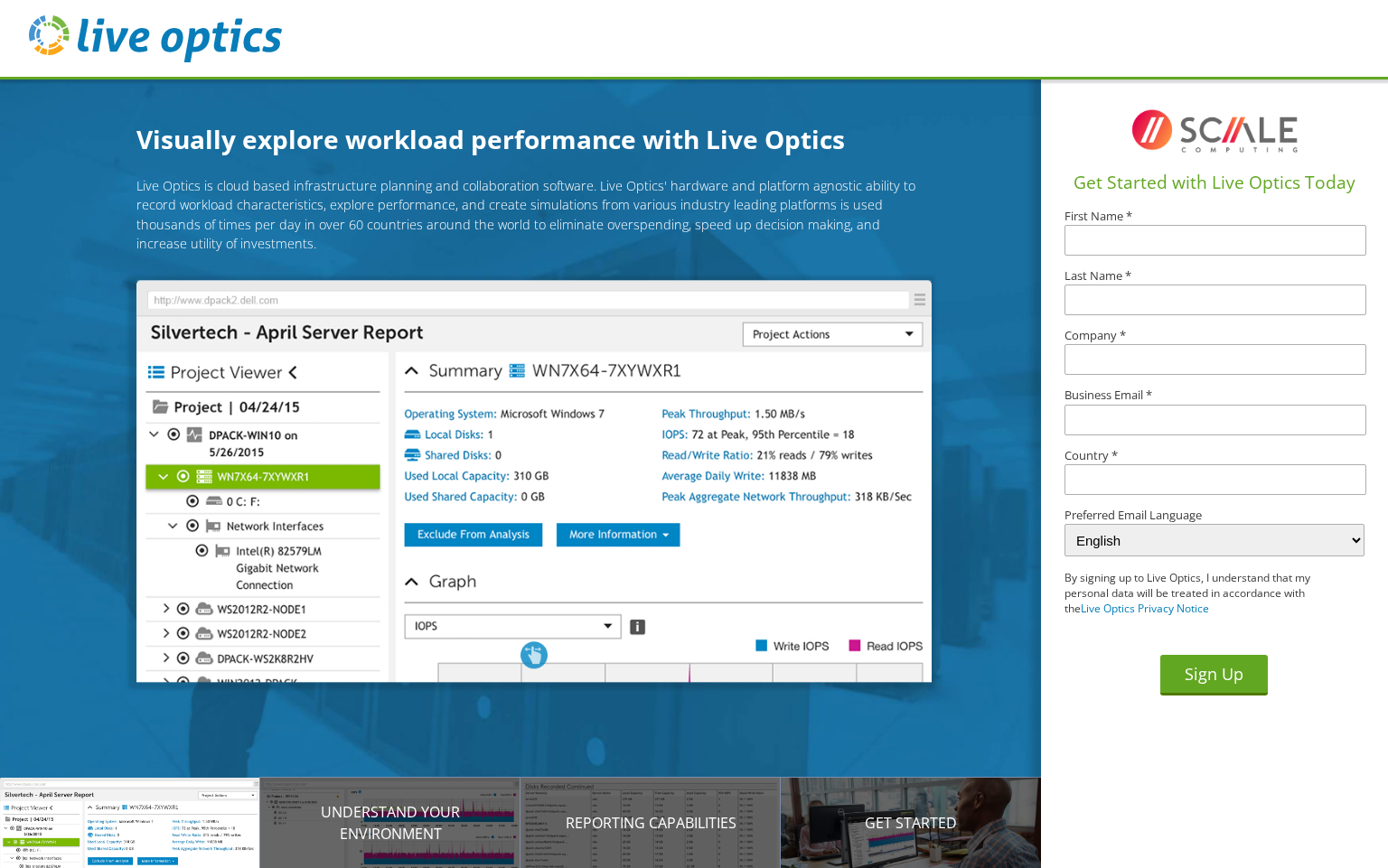 scroll, scrollTop: 0, scrollLeft: 0, axis: both 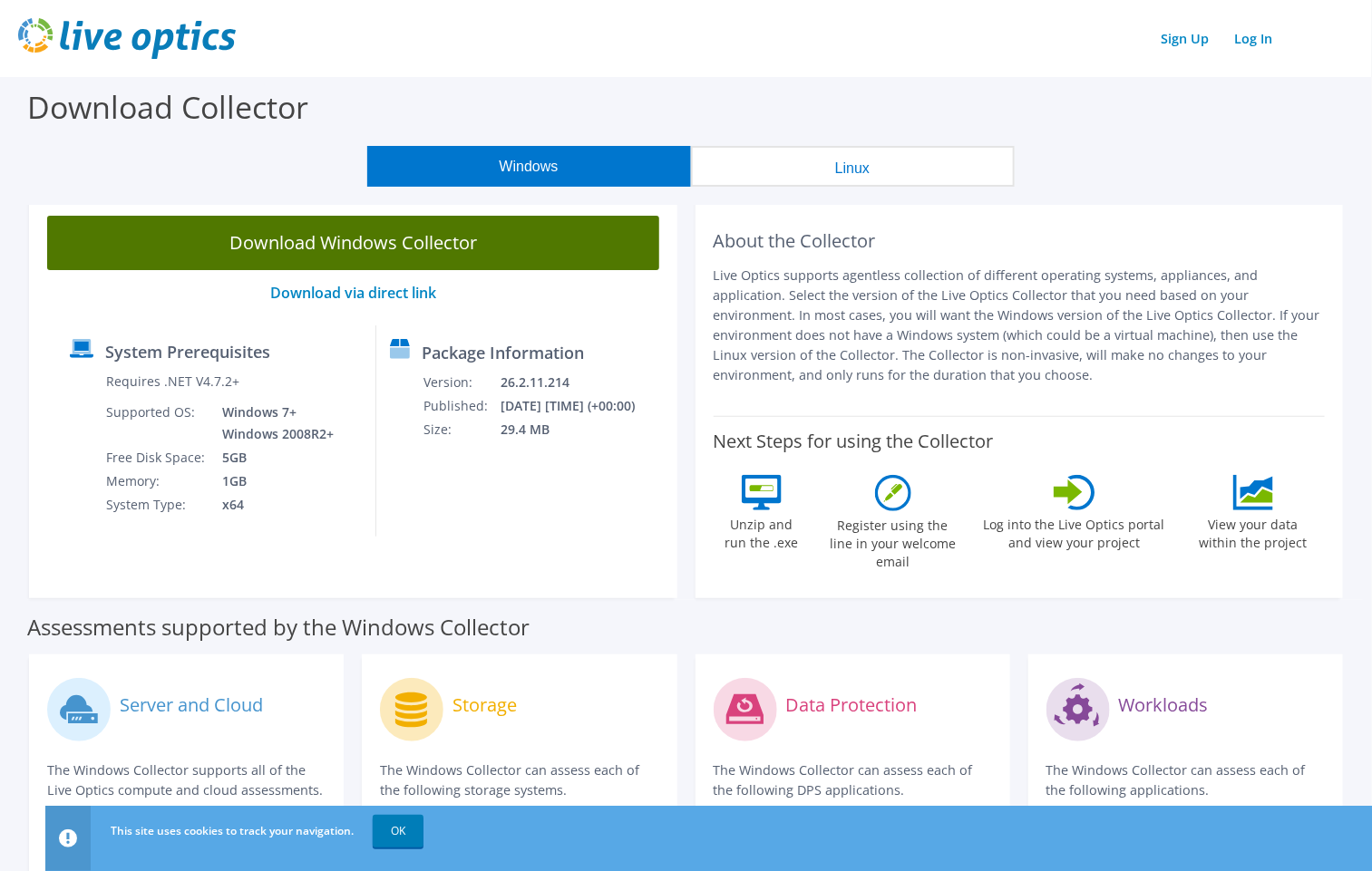click on "Download Windows Collector" at bounding box center (353, 243) 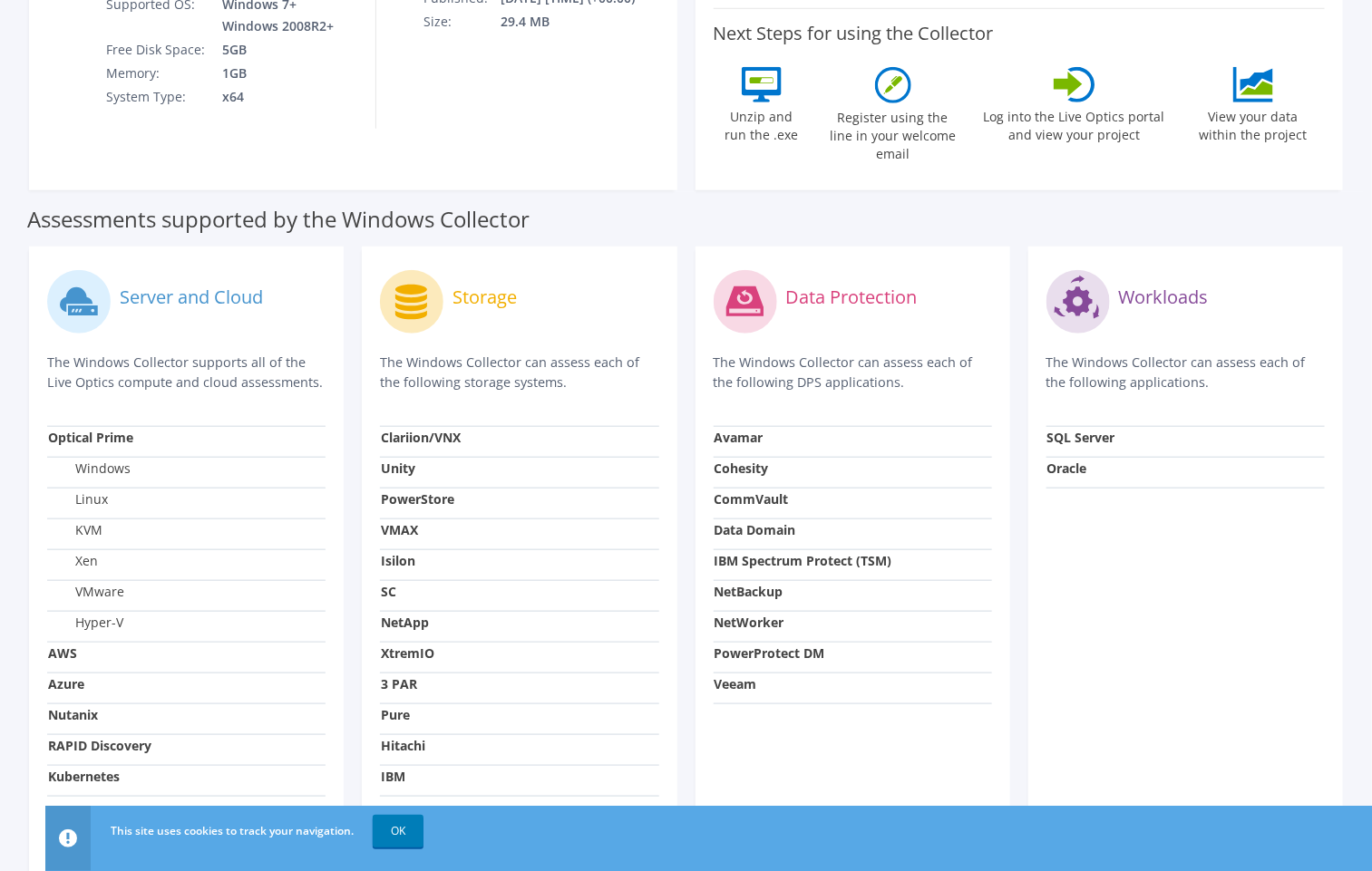 scroll, scrollTop: 492, scrollLeft: 0, axis: vertical 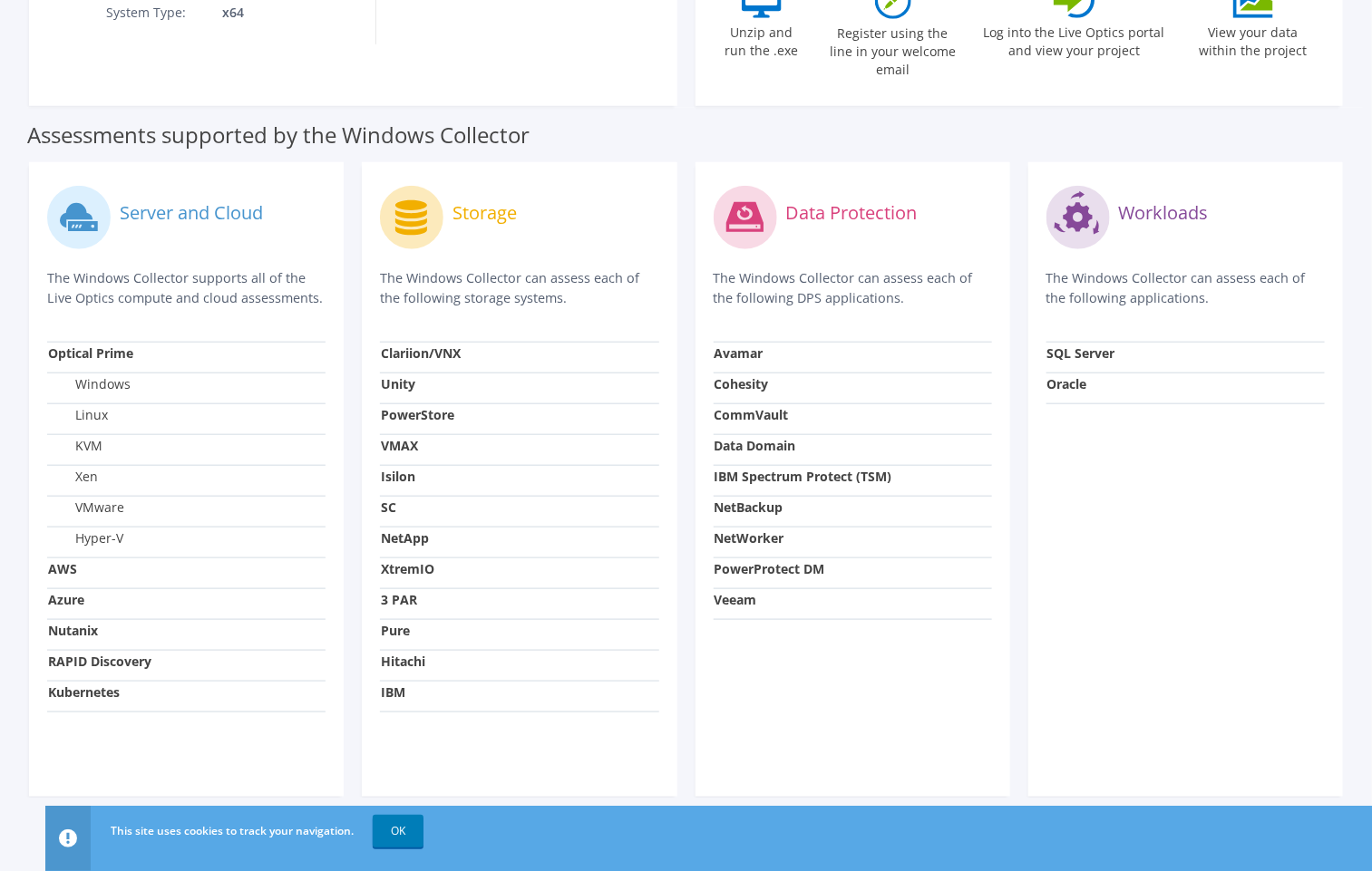 click on "Nutanix" at bounding box center [73, 630] 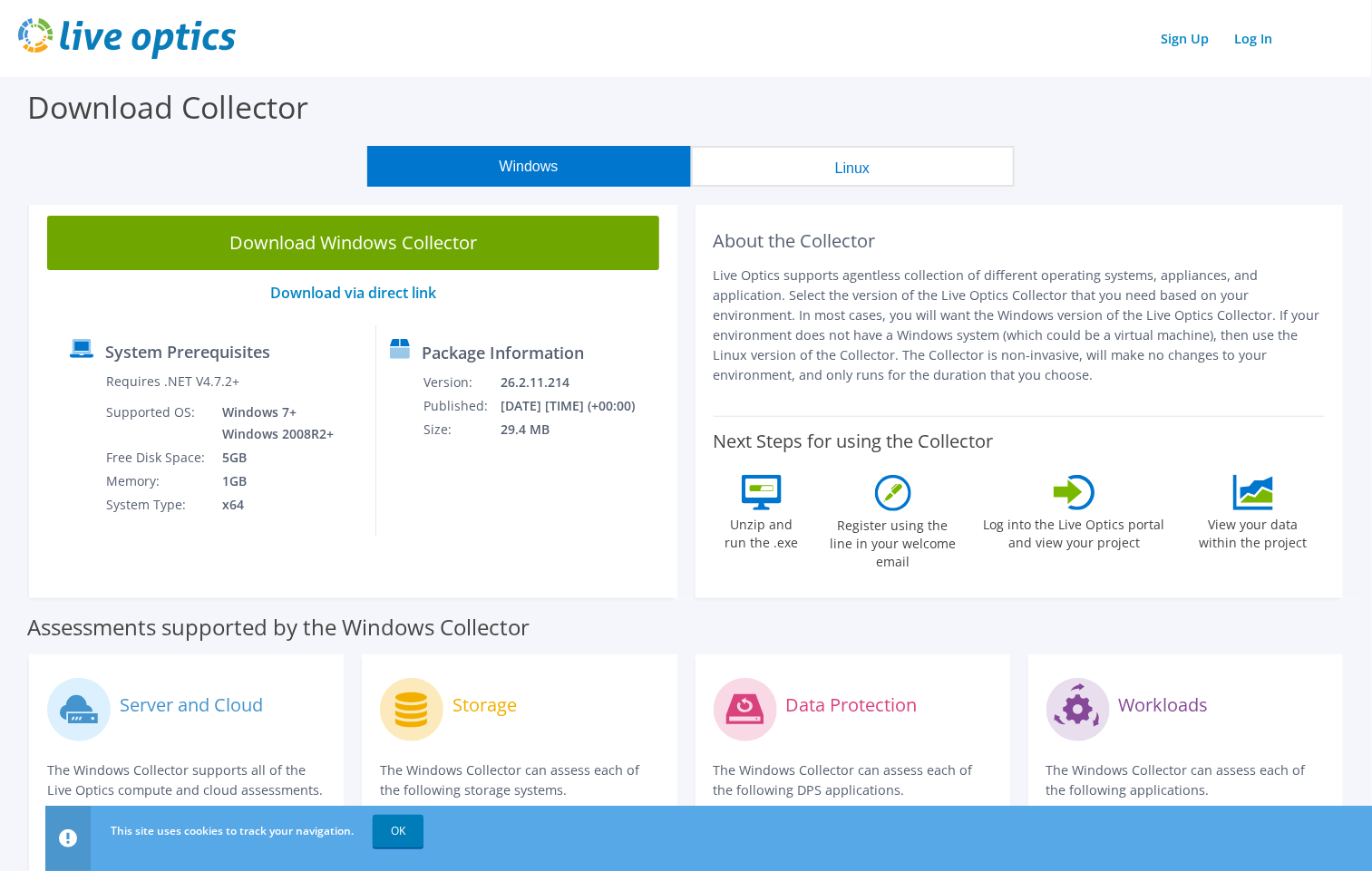 scroll, scrollTop: 492, scrollLeft: 0, axis: vertical 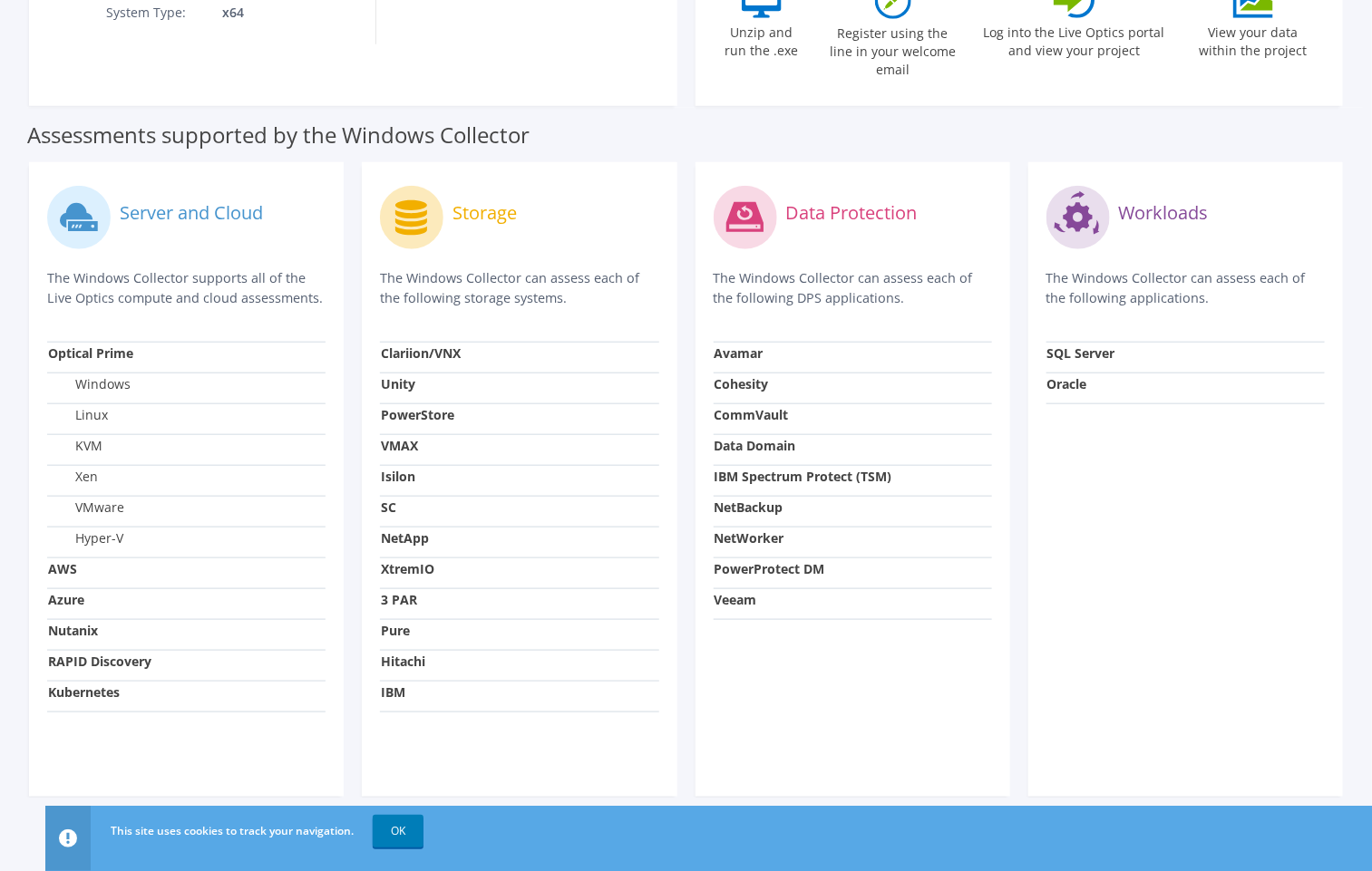 click on "Nutanix" at bounding box center (73, 630) 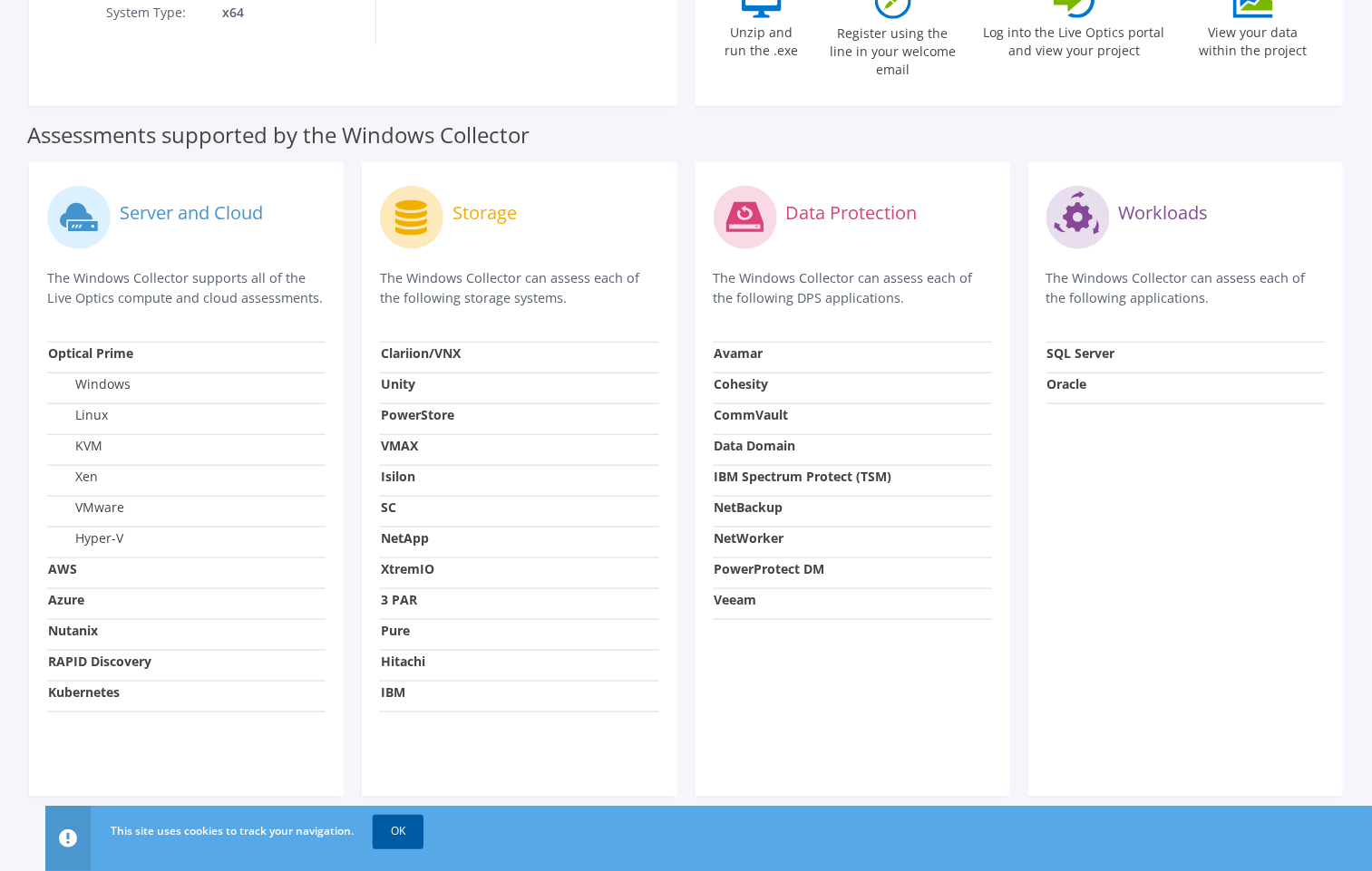 click on "OK" at bounding box center (398, 831) 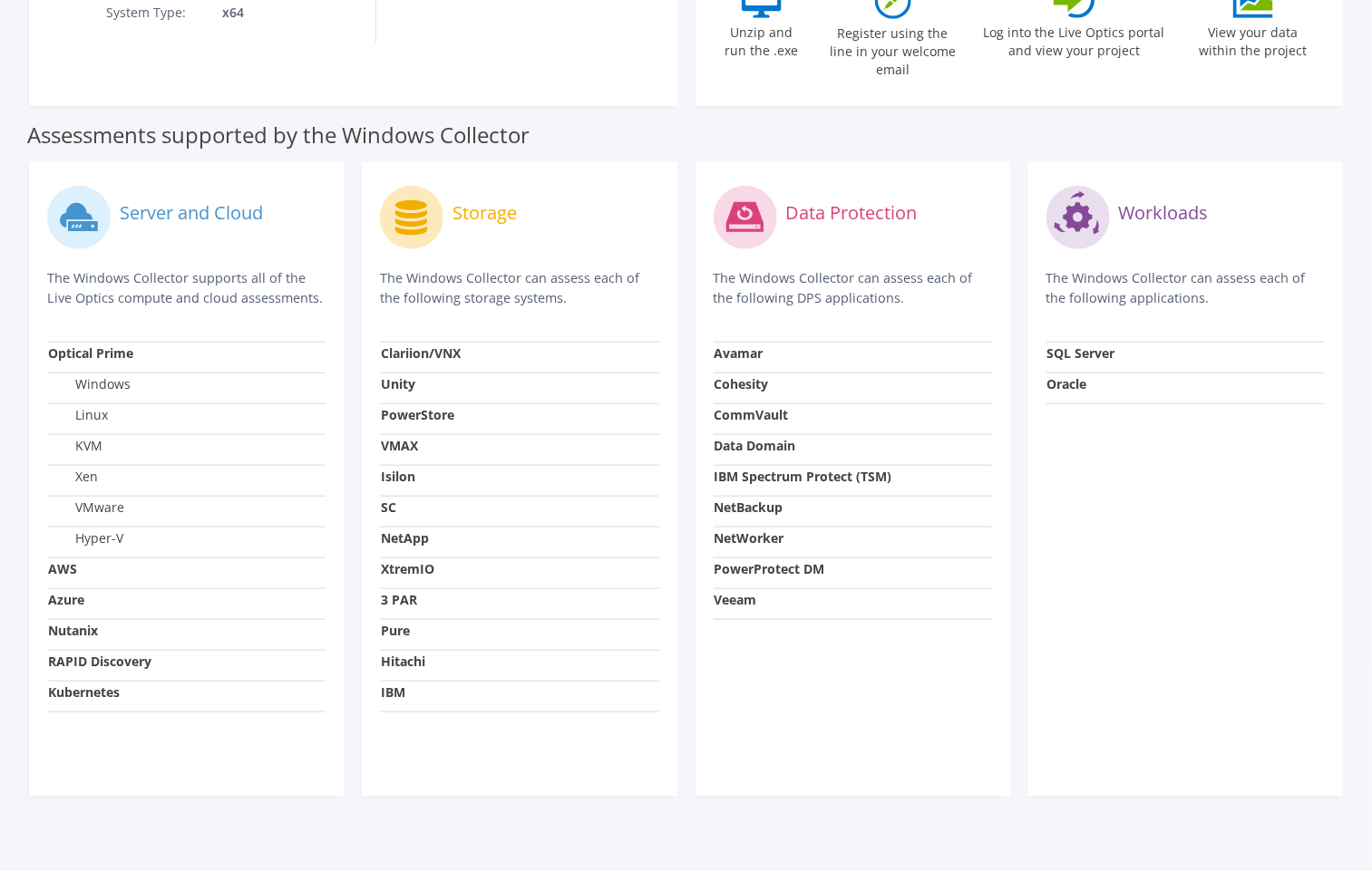 scroll, scrollTop: 0, scrollLeft: 0, axis: both 